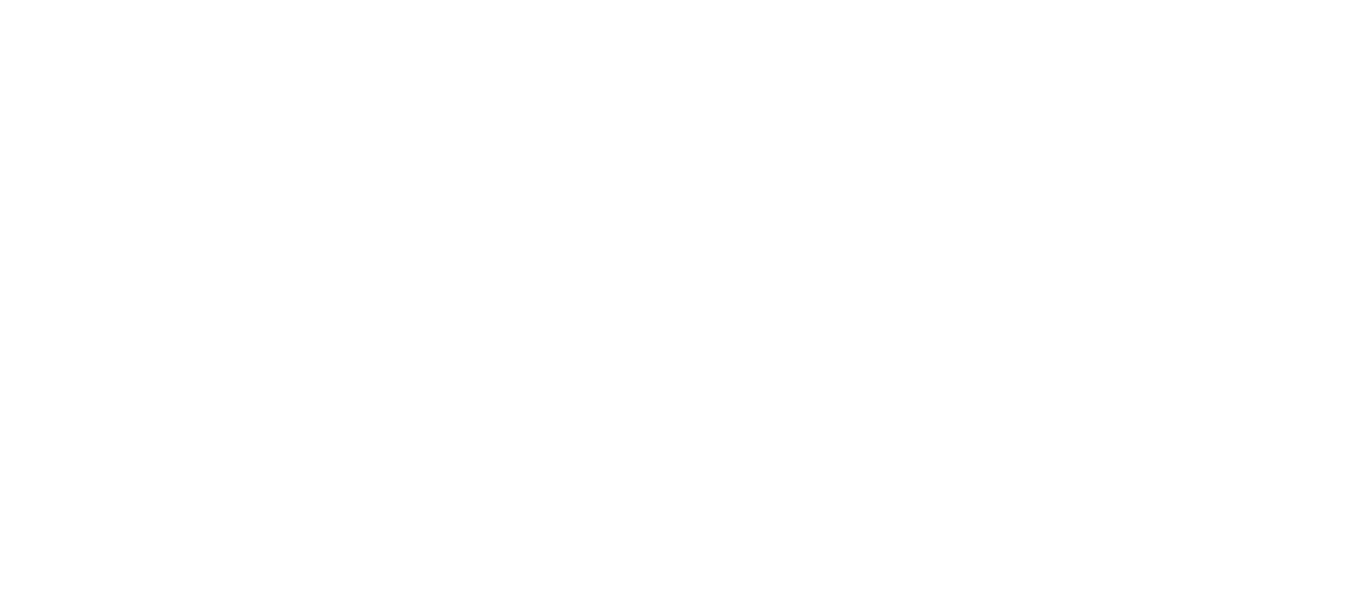 scroll, scrollTop: 0, scrollLeft: 0, axis: both 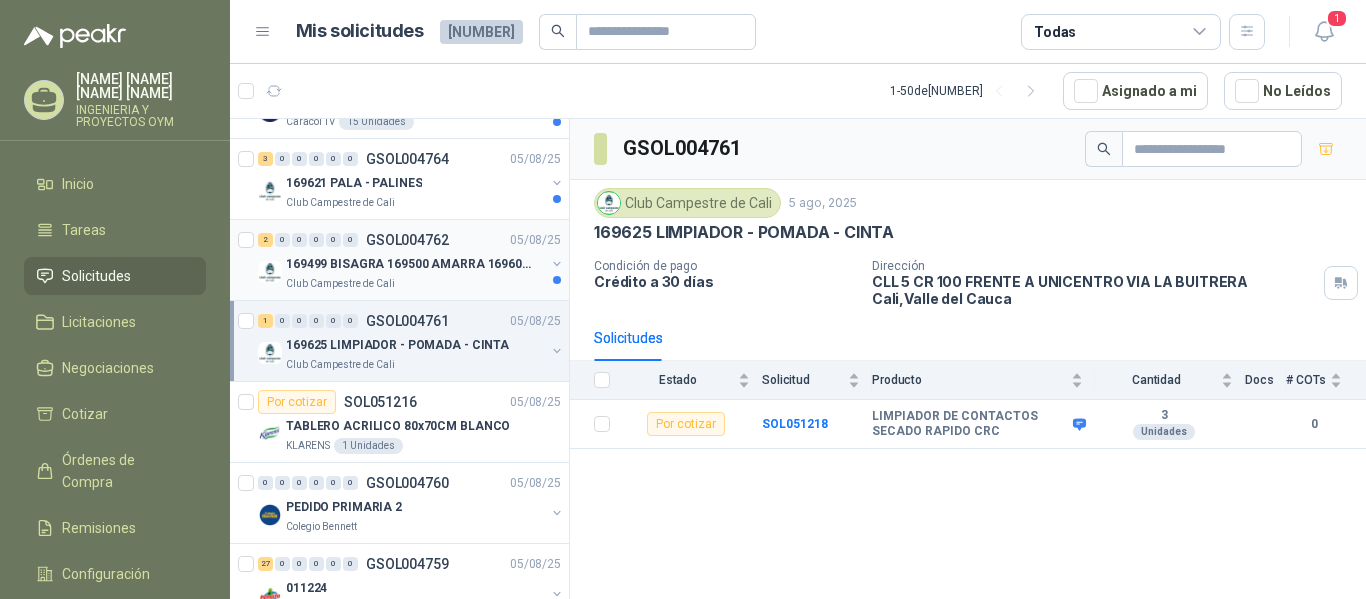 click on "169499 BISAGRA 169500 AMARRA 169601 BUJ 169617 CER" at bounding box center (410, 264) 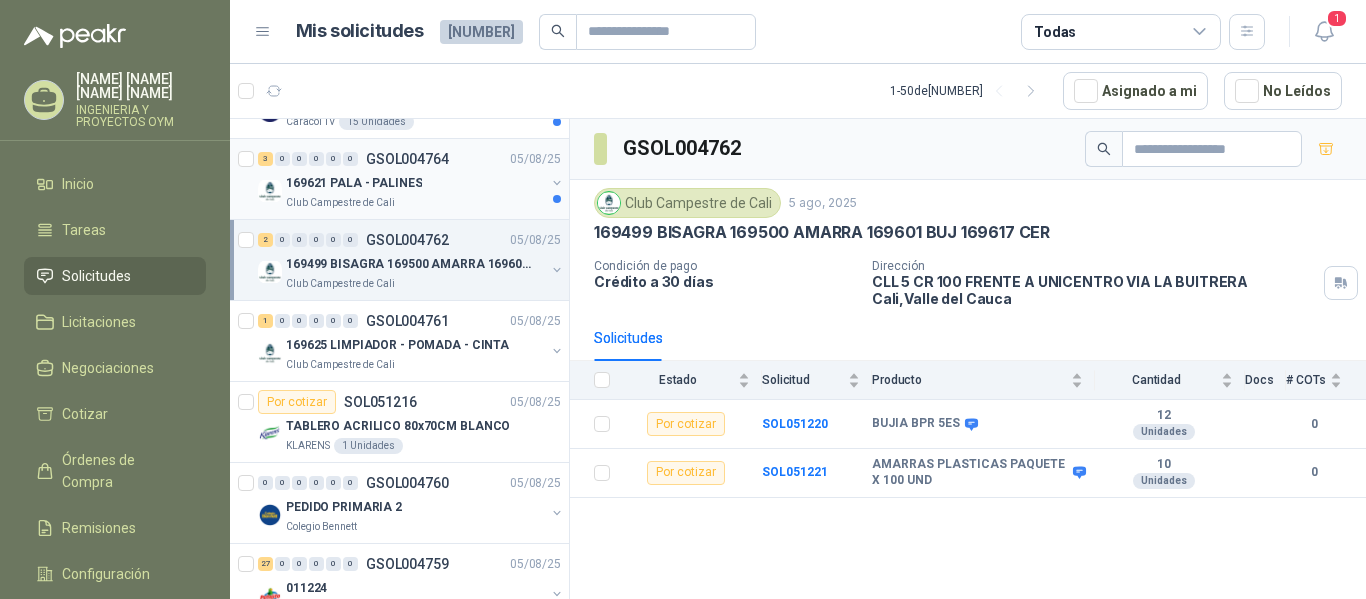click on "169621 PALA - PALINES" at bounding box center (415, 183) 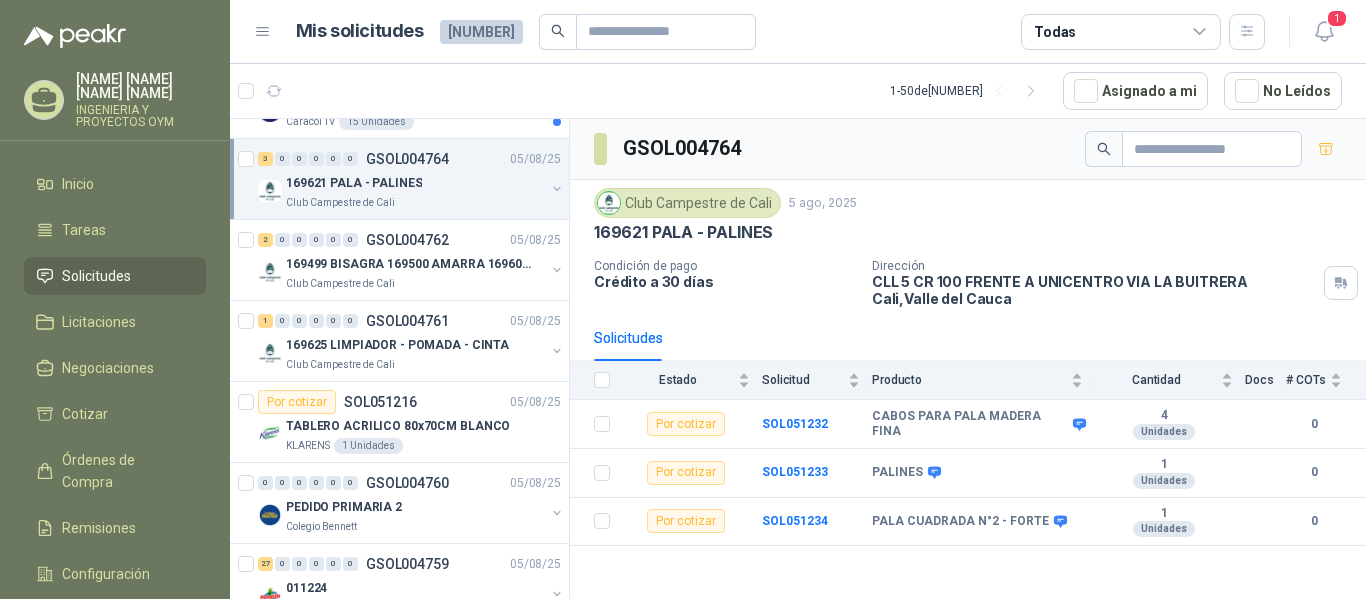 scroll, scrollTop: 562, scrollLeft: 0, axis: vertical 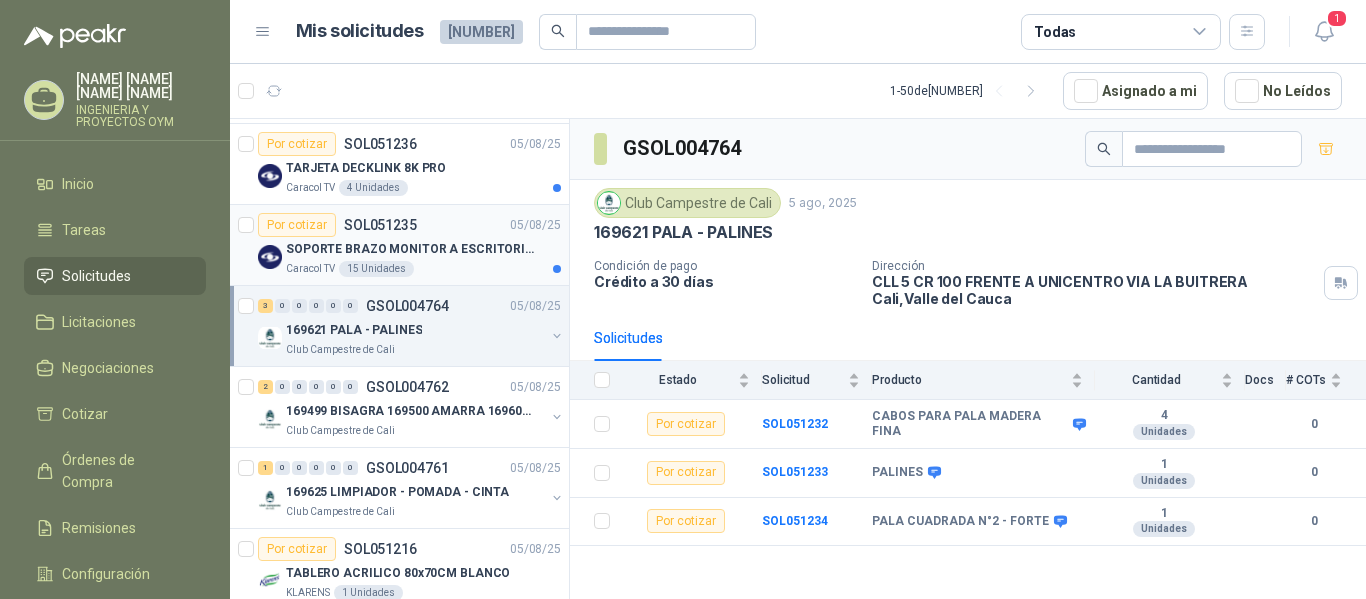 click on "15   Unidades" at bounding box center (376, 269) 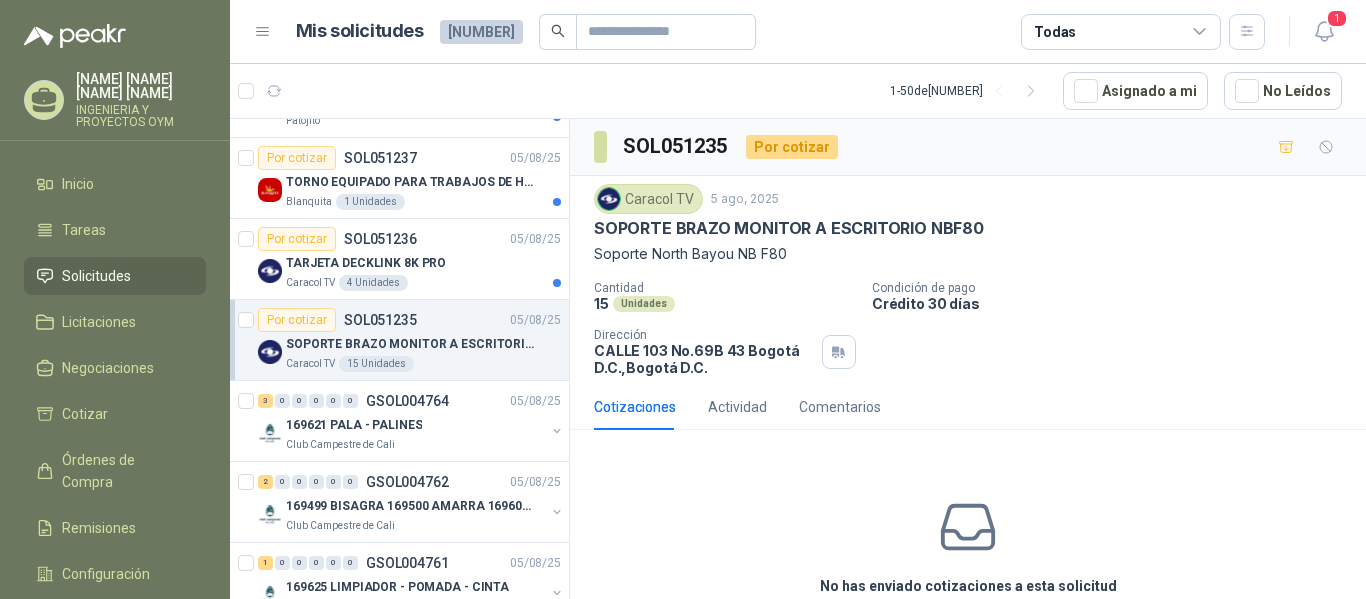 scroll, scrollTop: 424, scrollLeft: 0, axis: vertical 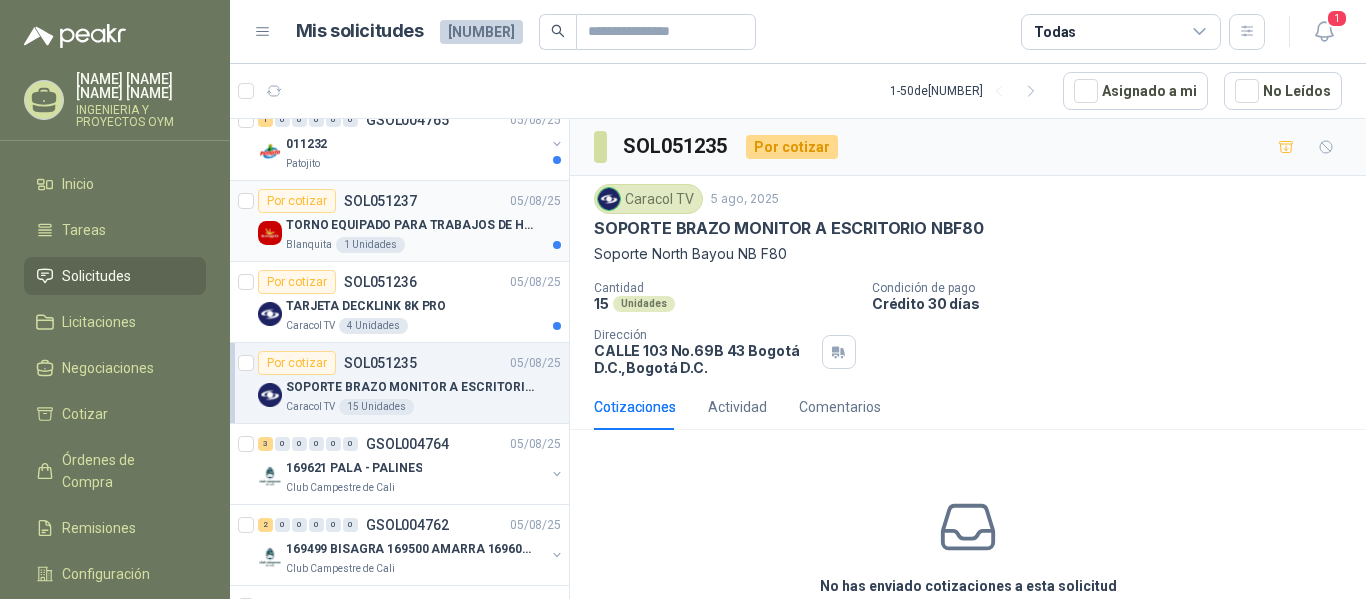 click on "TORNO EQUIPADO PARA TRABAJOS DE HASTA 1 METRO DE PRIMER O SEGUNDA MANO" at bounding box center [423, 225] 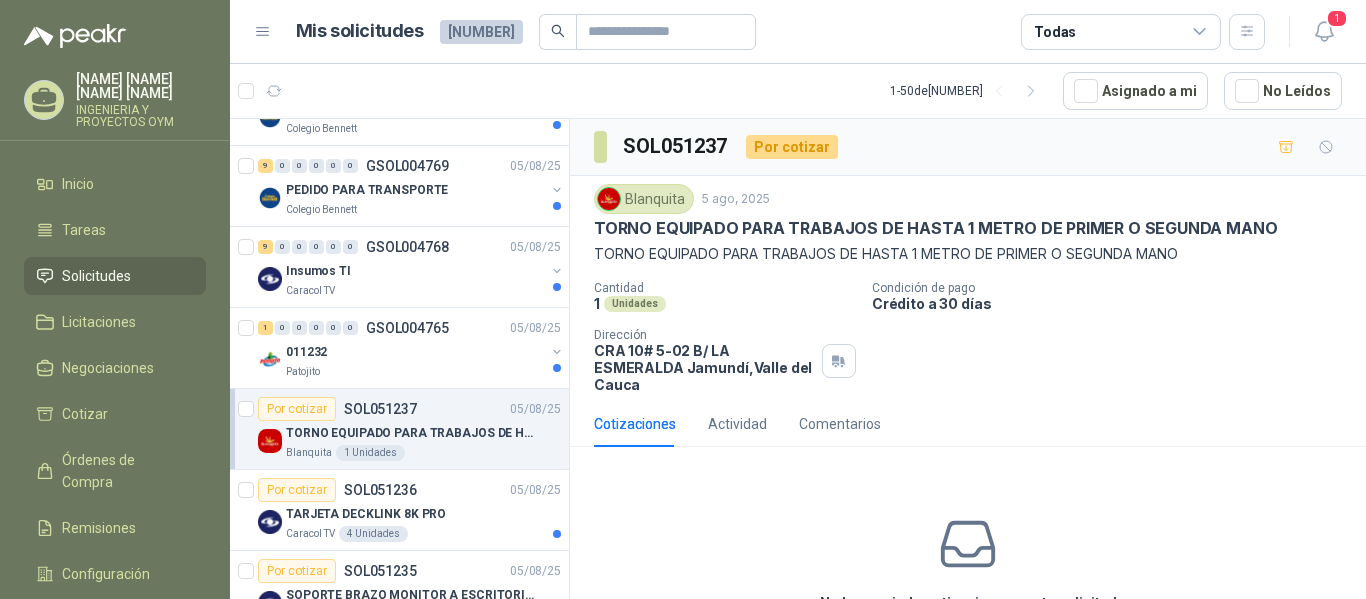 scroll, scrollTop: 173, scrollLeft: 0, axis: vertical 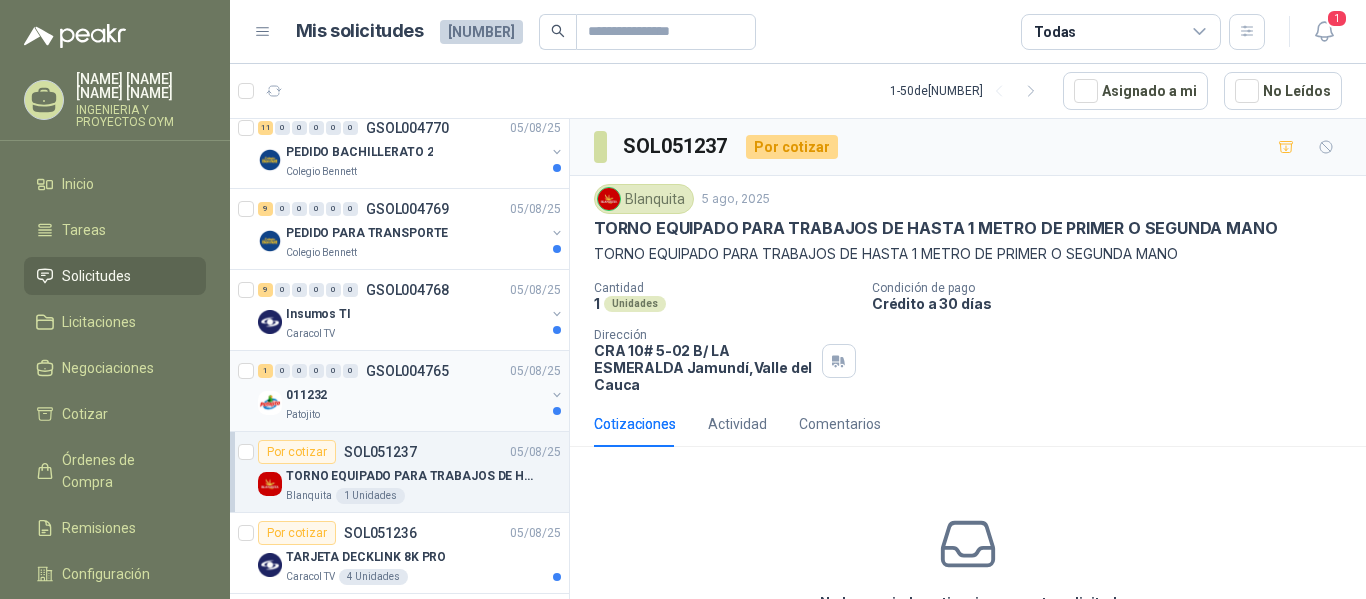 click on "011232" at bounding box center [415, 395] 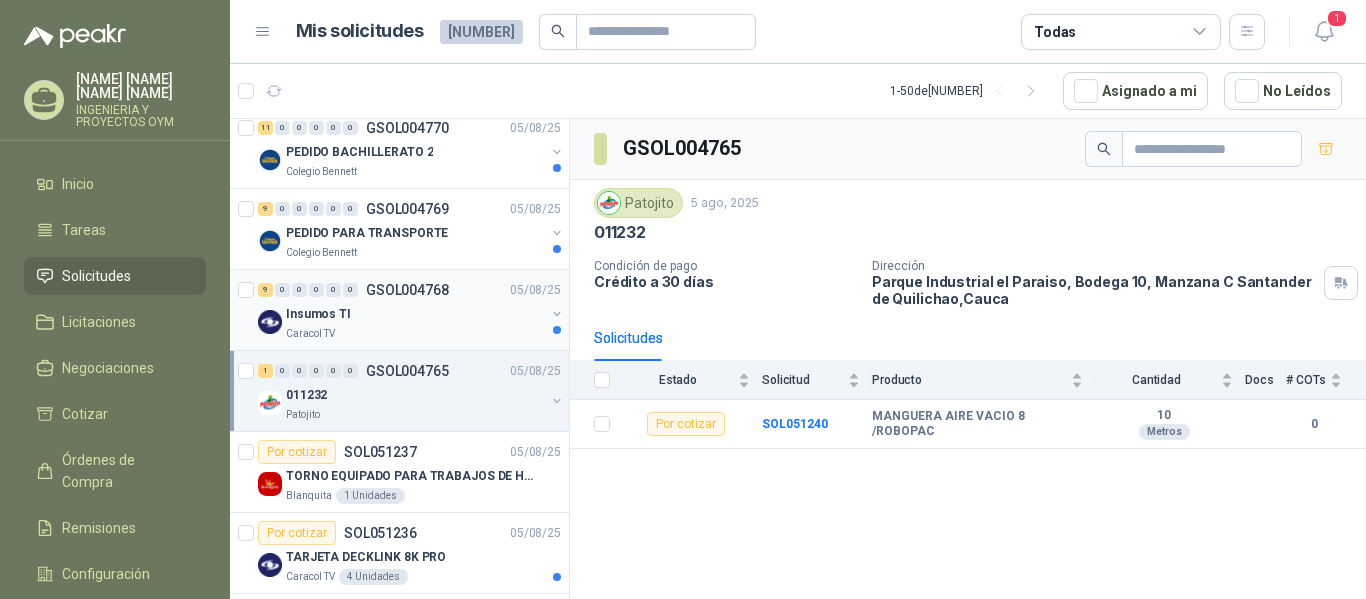 click on "Insumos TI" at bounding box center (415, 314) 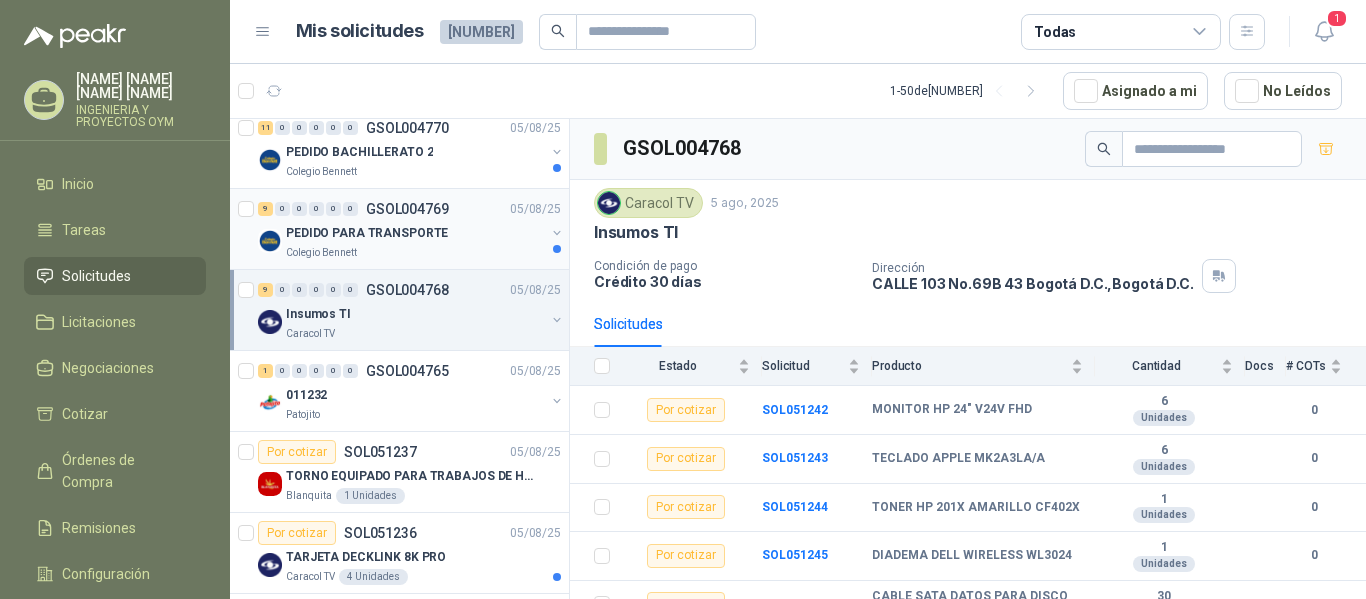 click on "PEDIDO PARA TRANSPORTE" at bounding box center [367, 233] 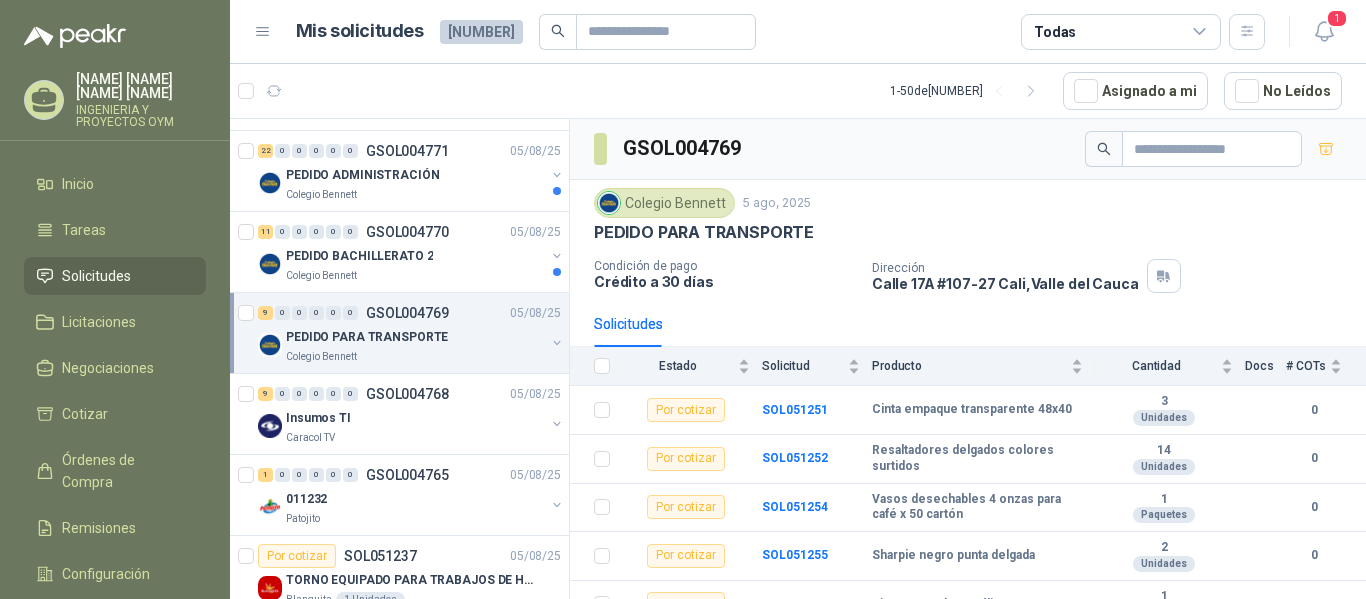 scroll, scrollTop: 0, scrollLeft: 0, axis: both 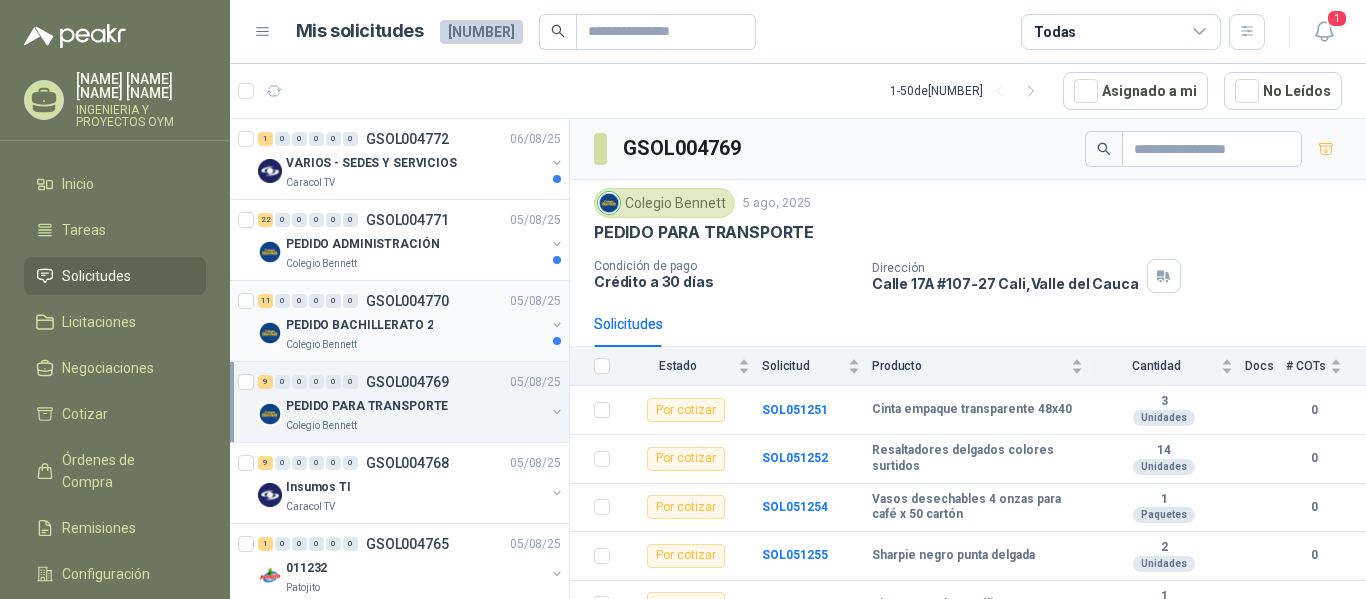 click on "PEDIDO BACHILLERATO 2" at bounding box center [359, 325] 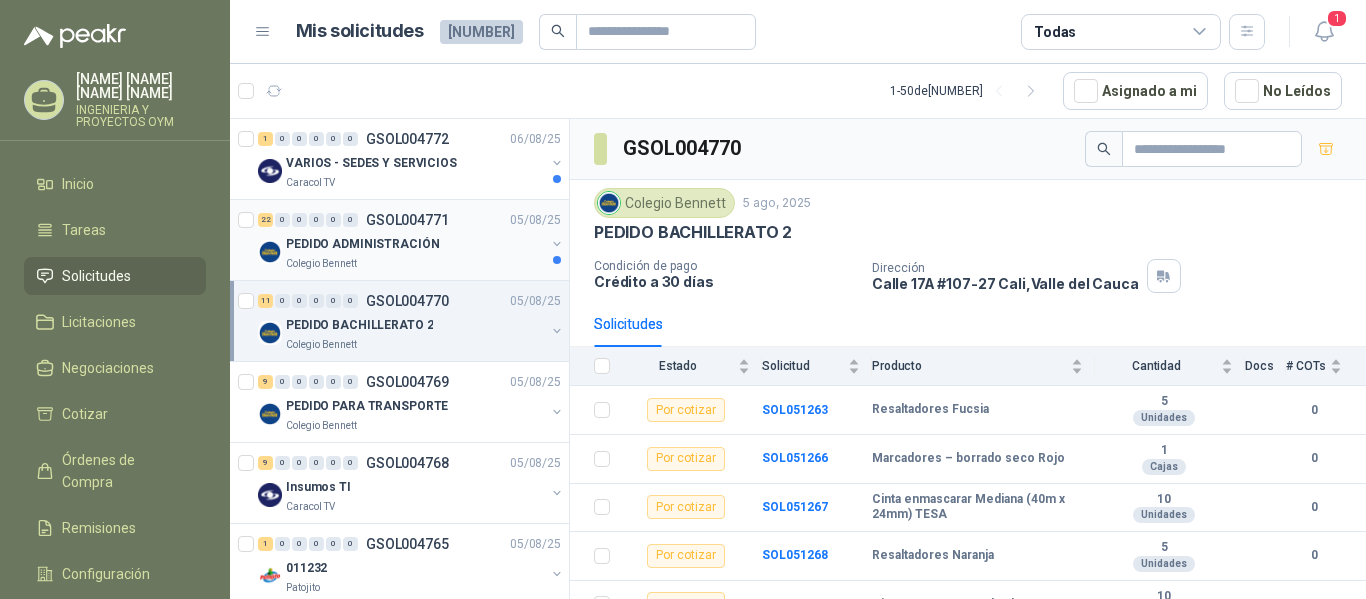 click on "Colegio Bennett" at bounding box center (415, 264) 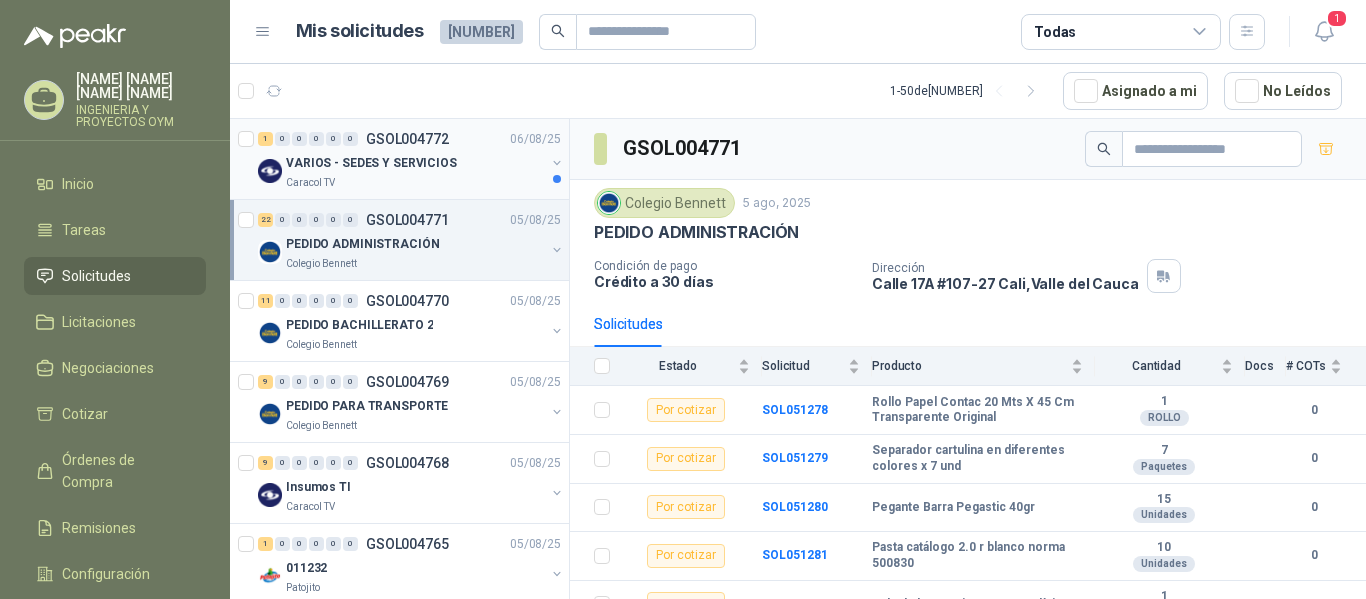 click on "VARIOS - SEDES Y SERVICIOS" at bounding box center [371, 163] 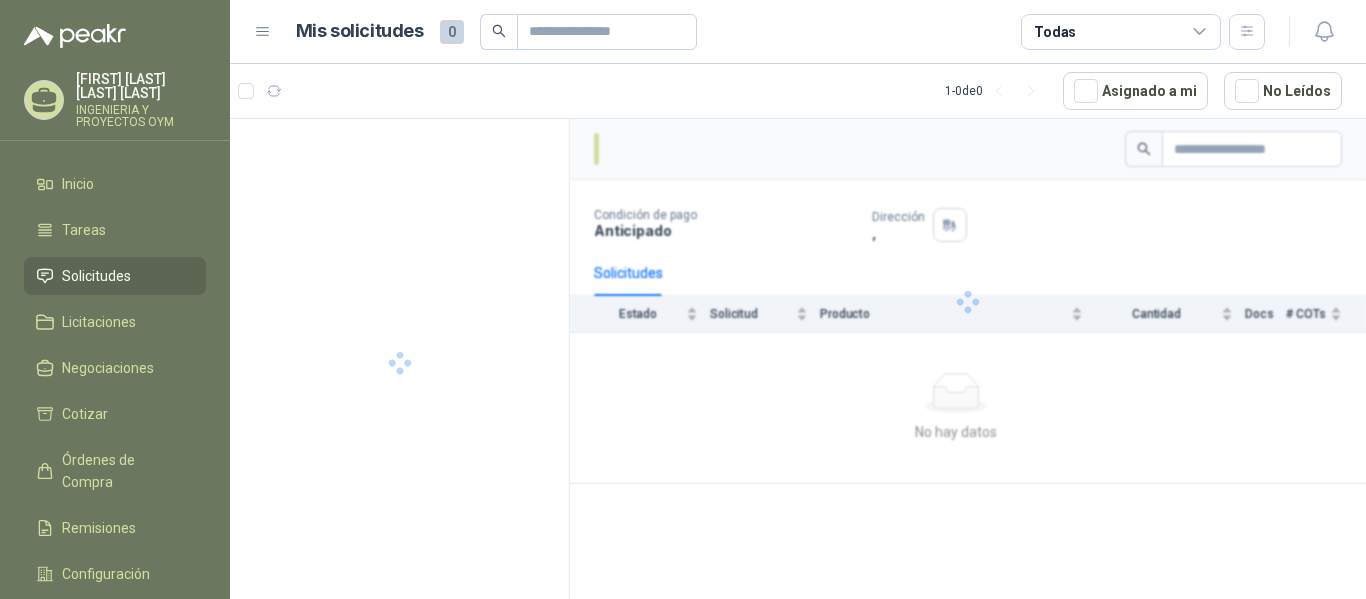 scroll, scrollTop: 0, scrollLeft: 0, axis: both 